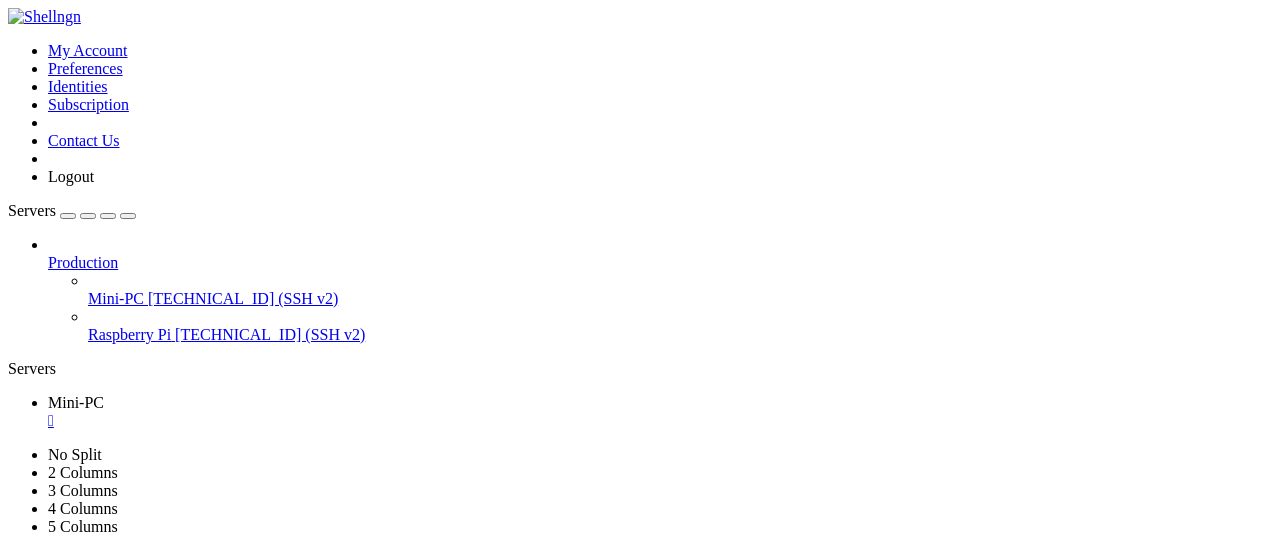 scroll, scrollTop: 0, scrollLeft: 0, axis: both 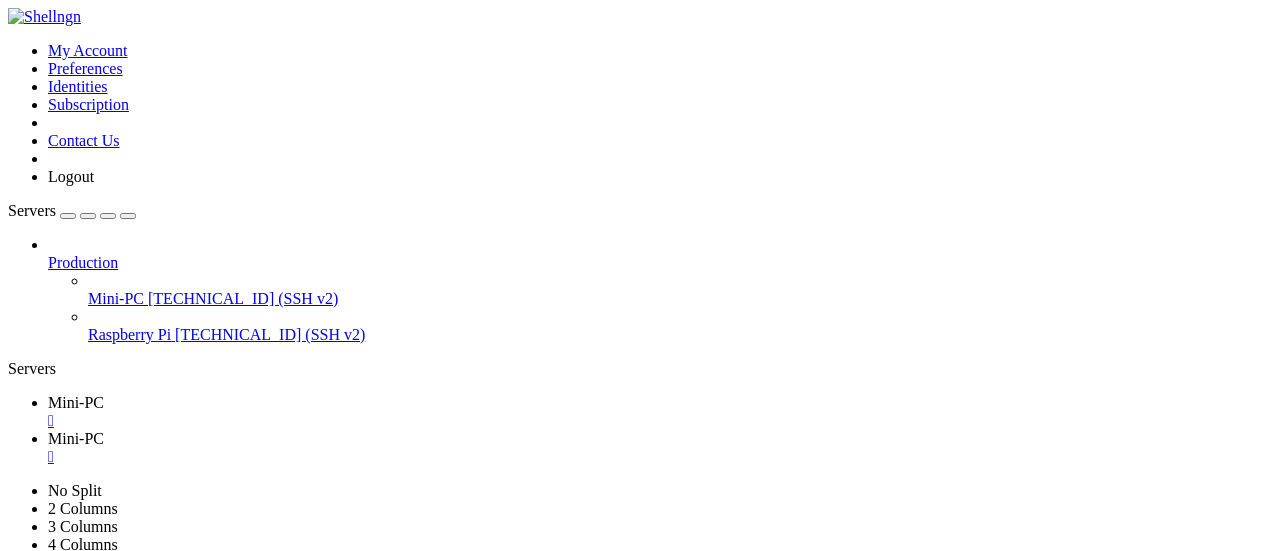 click on "*** System restart required ***" 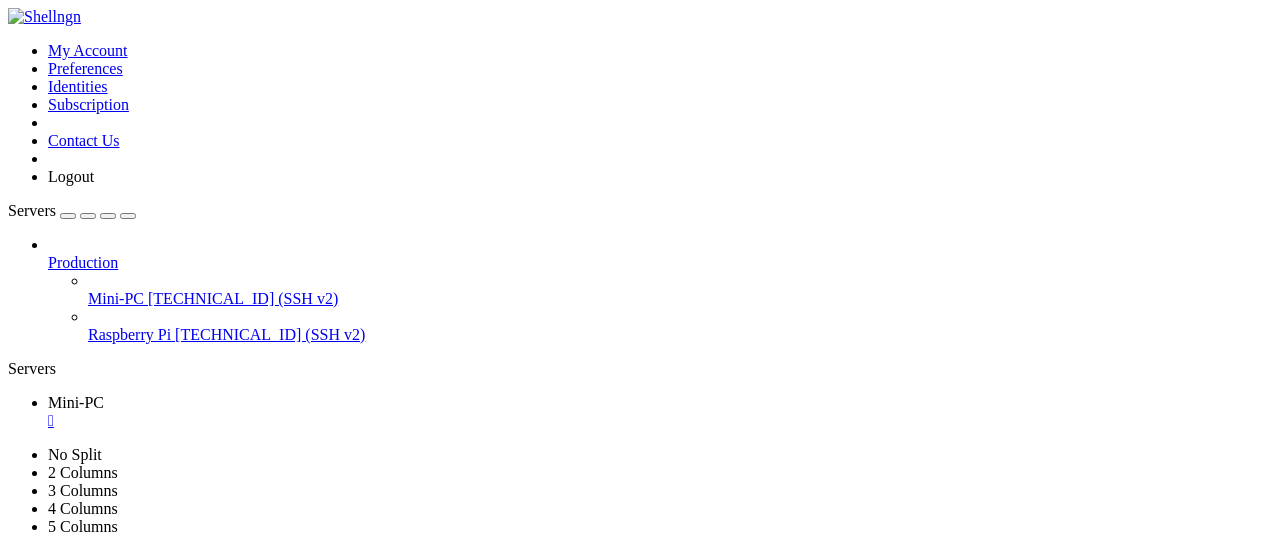 click on "| 151 | [GEOGRAPHIC_DATA]     | [TECHNICAL_ID] | [DATE] 09:42:32 | Windows 10.0.0    | Chrome 138.0.0 |" 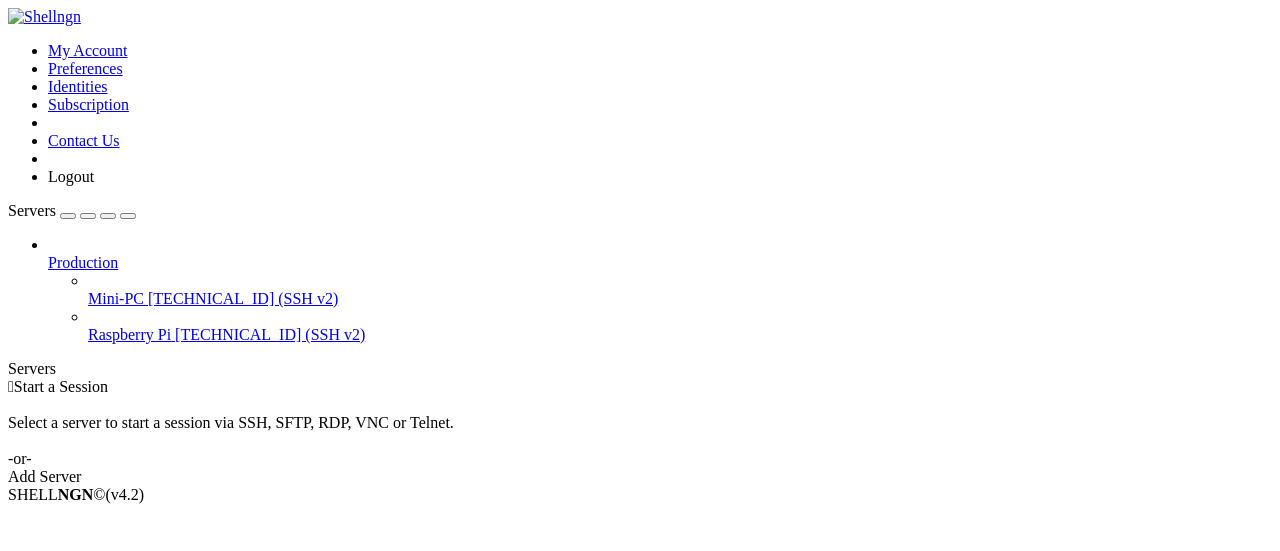 click at bounding box center [8, 42] 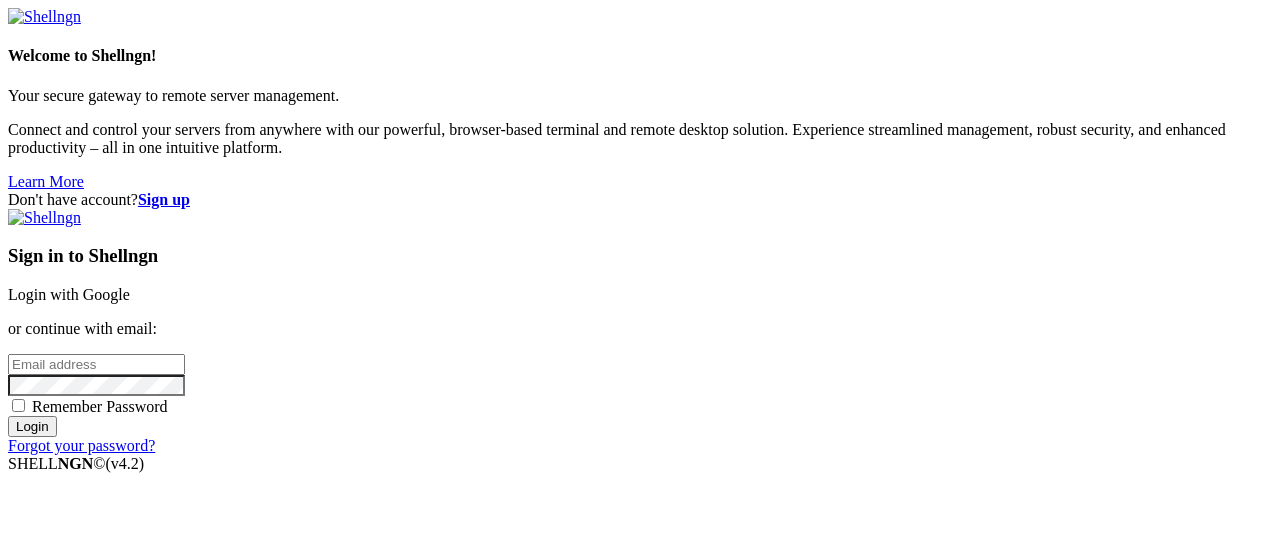 type on "[EMAIL_ADDRESS][DOMAIN_NAME]" 